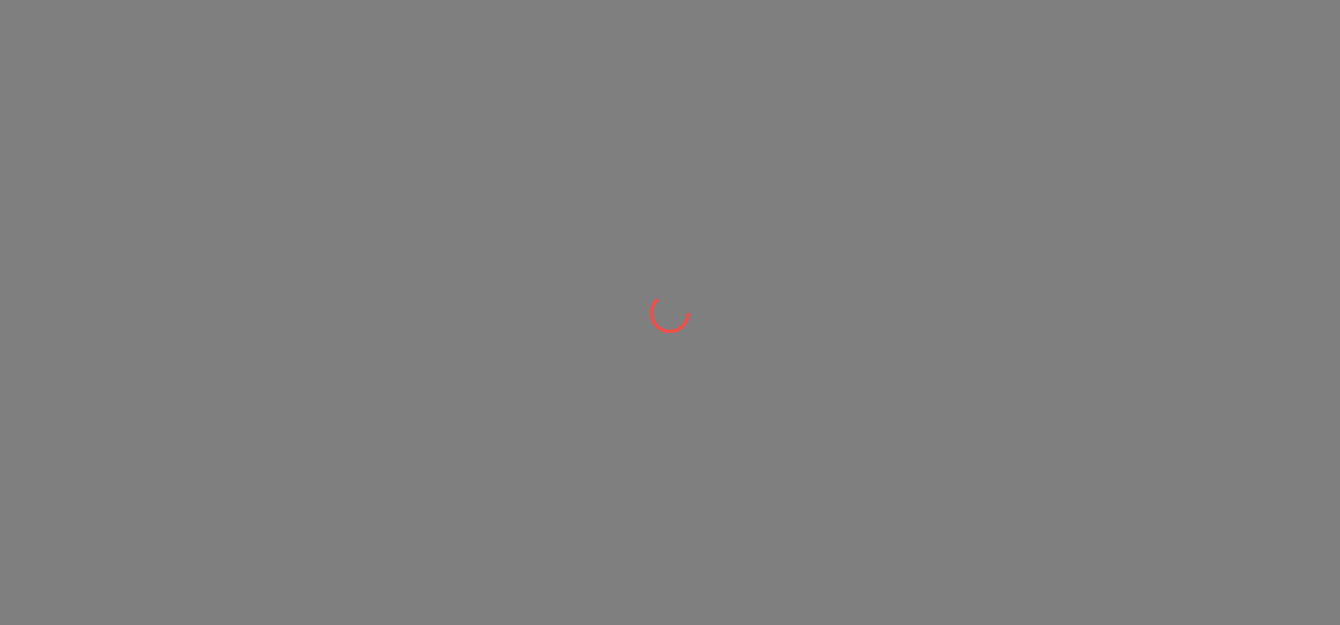 scroll, scrollTop: 0, scrollLeft: 0, axis: both 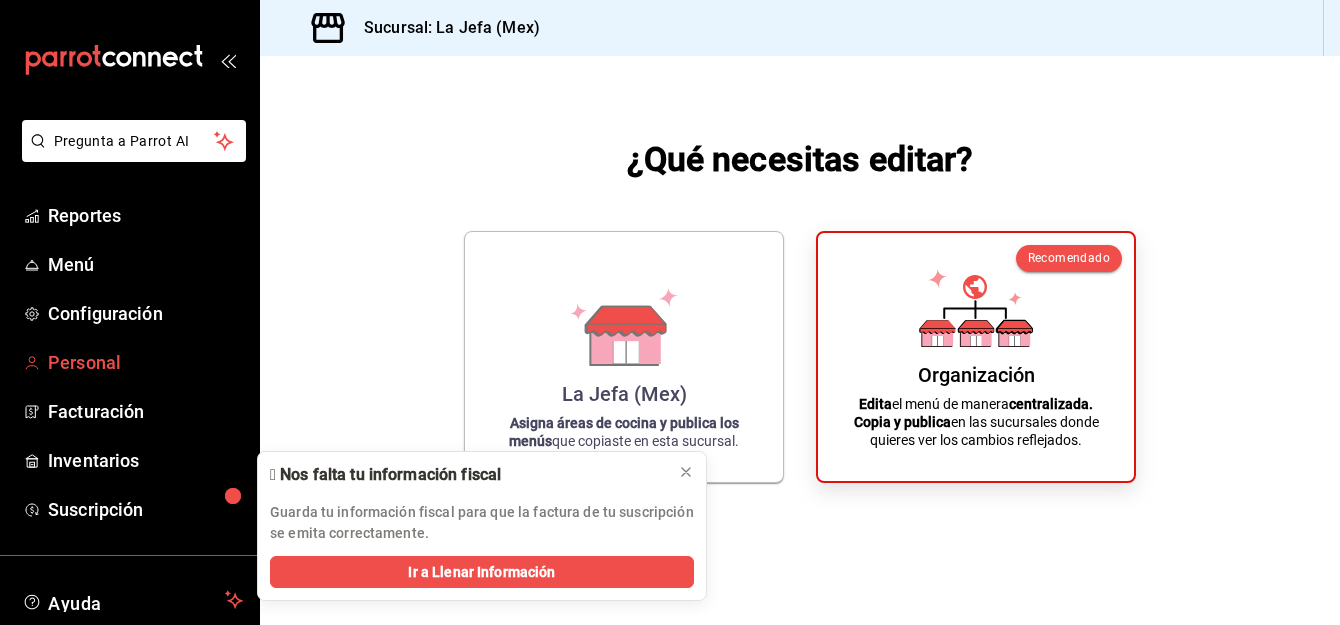 click on "Personal" at bounding box center [145, 362] 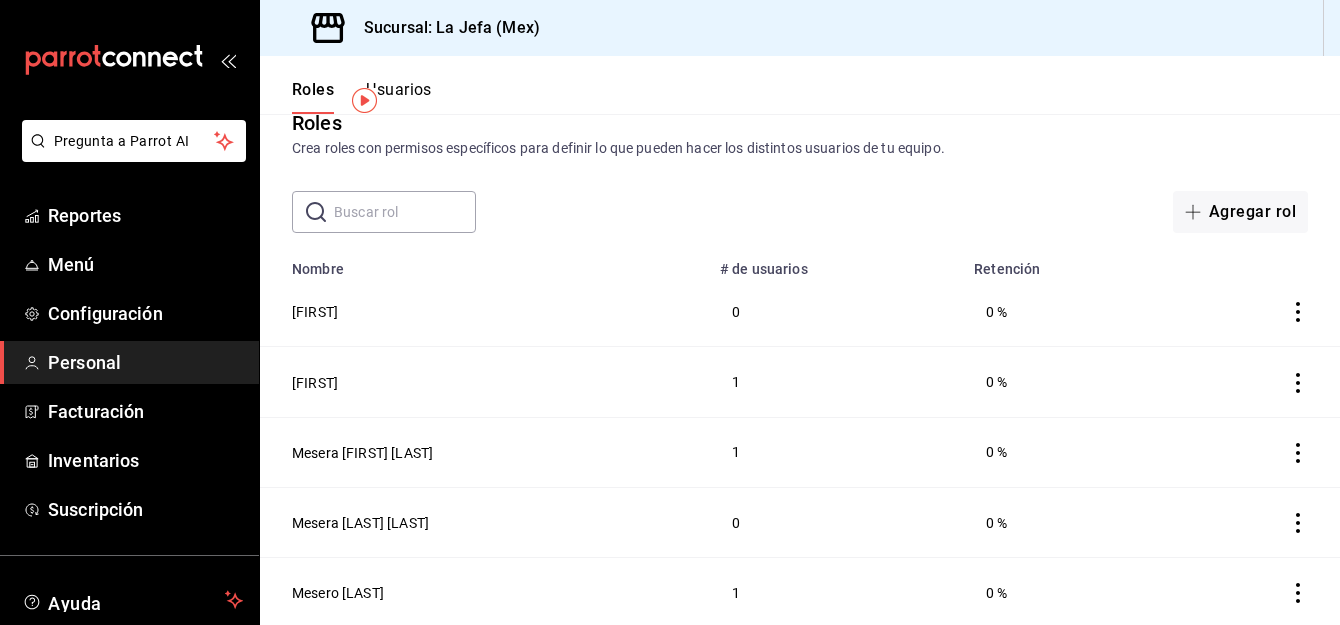 scroll, scrollTop: 32, scrollLeft: 0, axis: vertical 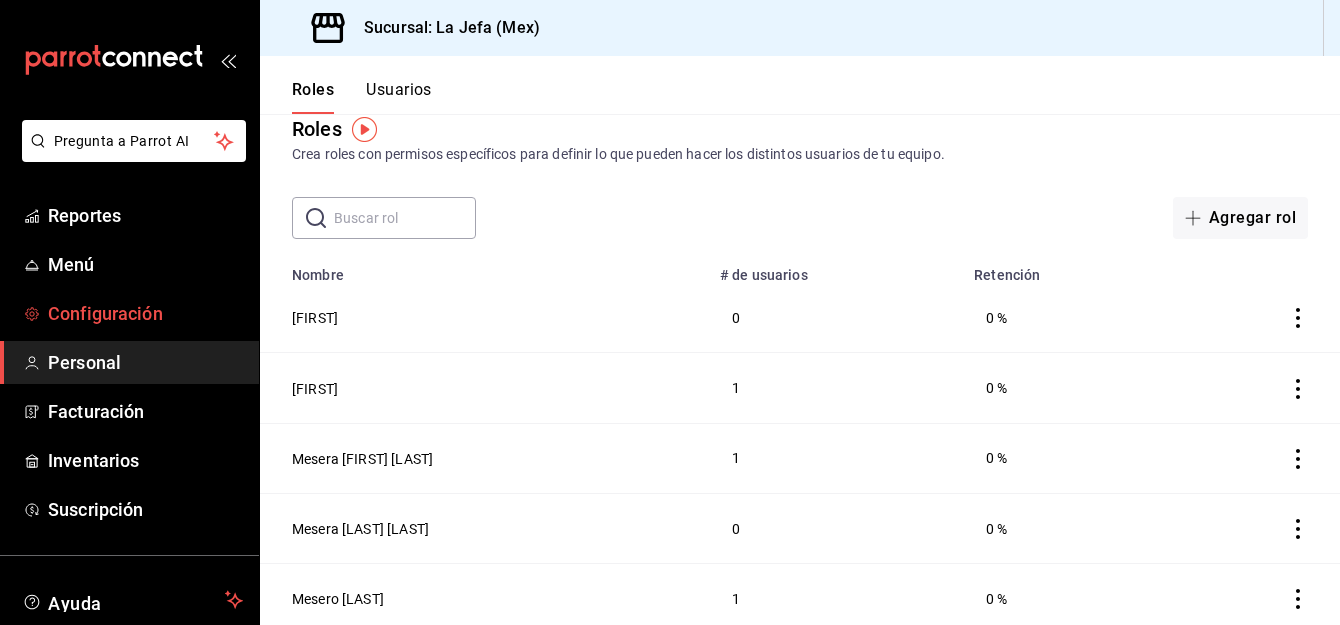 click on "Configuración" at bounding box center [145, 313] 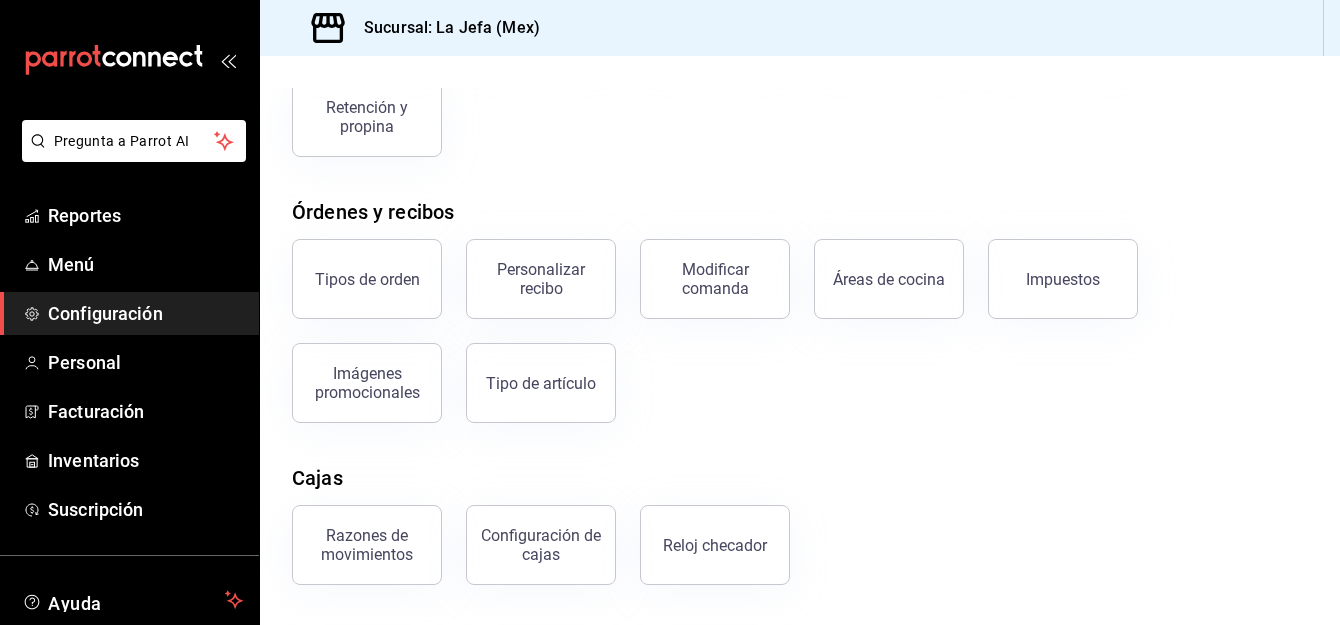 scroll, scrollTop: 389, scrollLeft: 0, axis: vertical 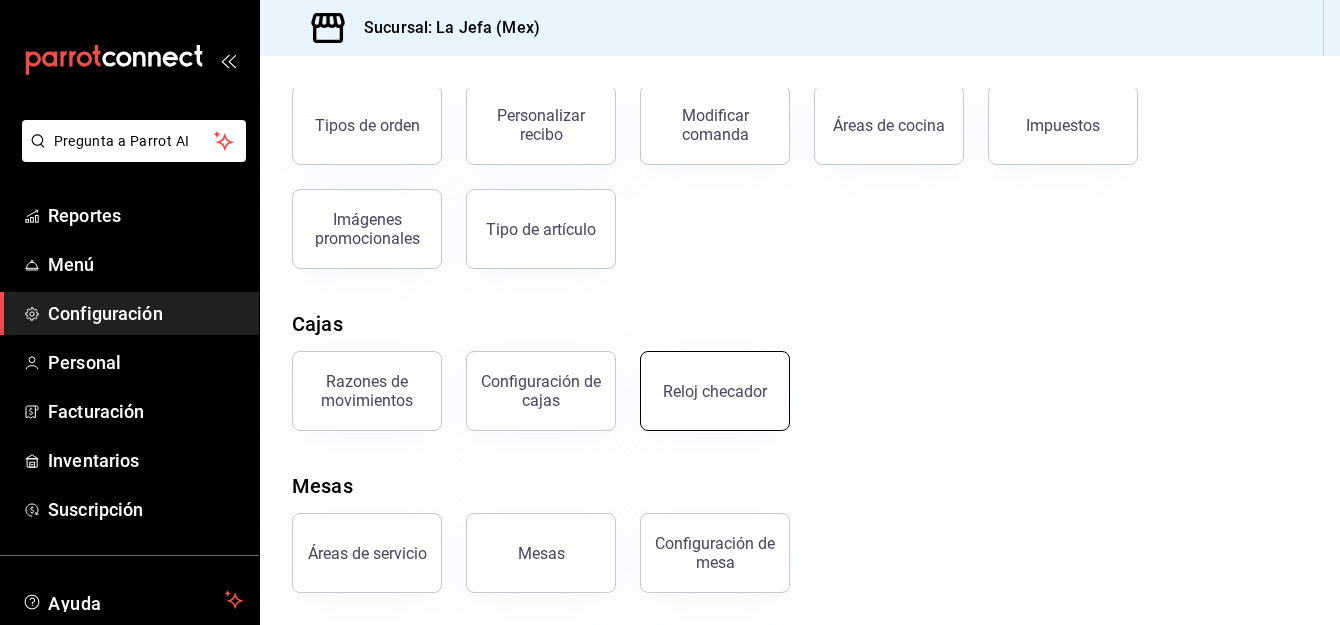 click on "Reloj checador" at bounding box center (715, 391) 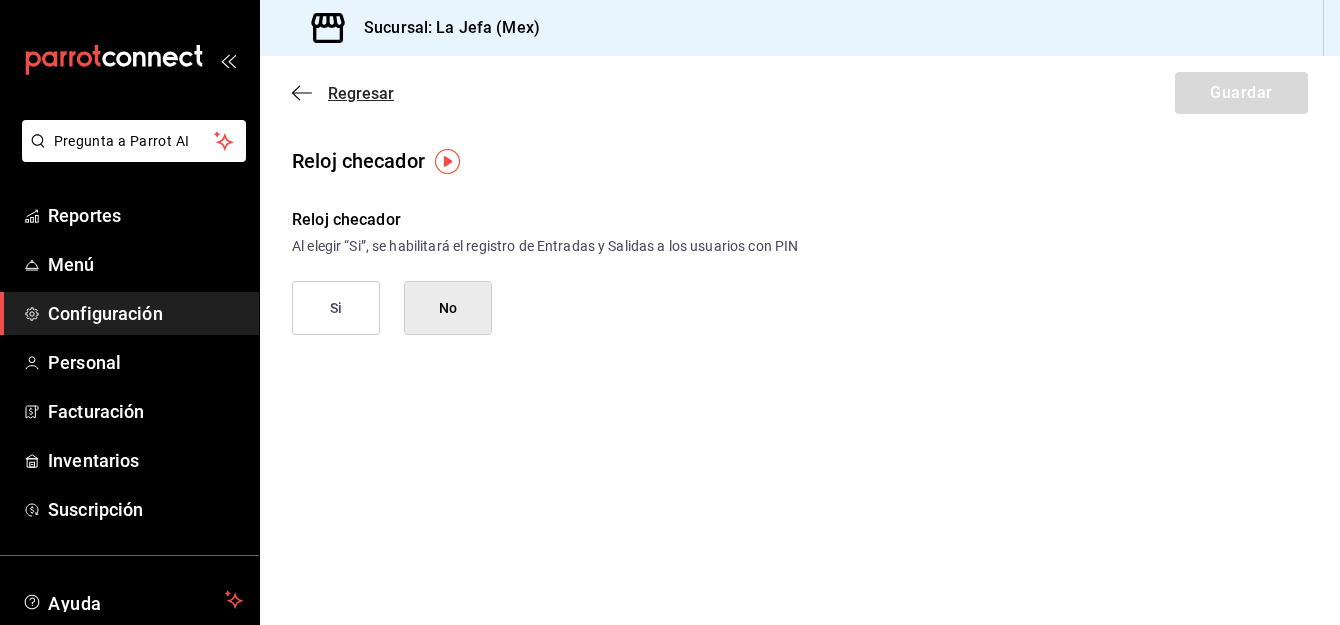 click 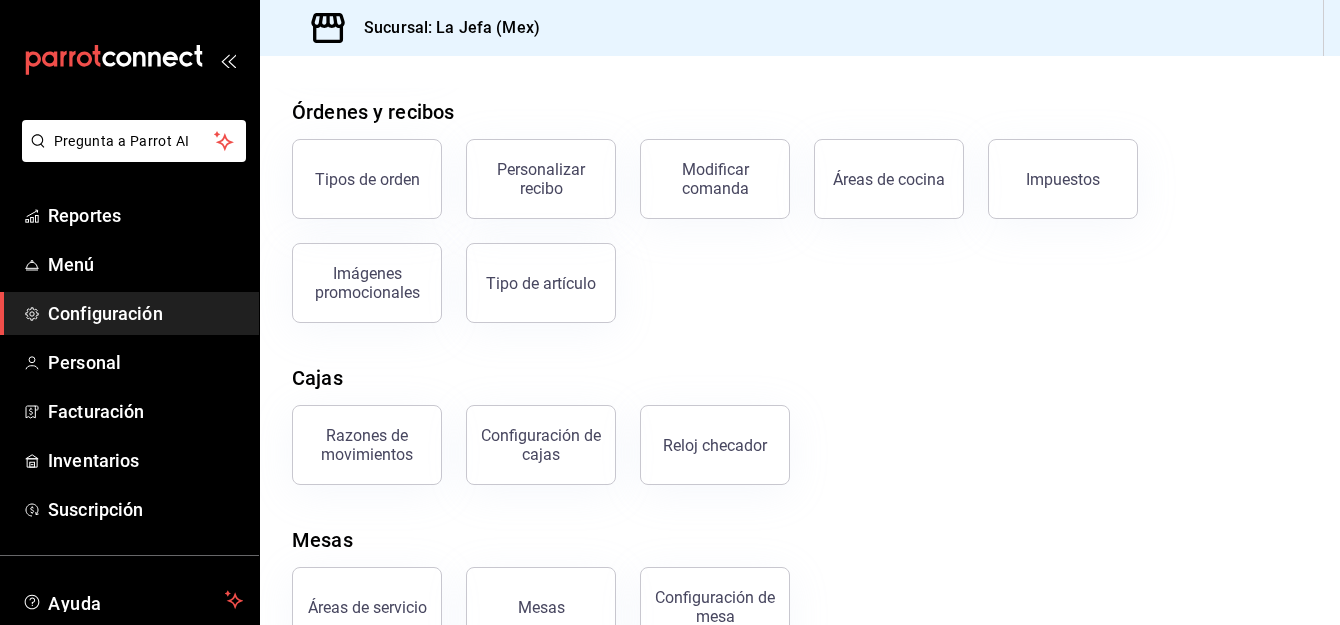 scroll, scrollTop: 333, scrollLeft: 0, axis: vertical 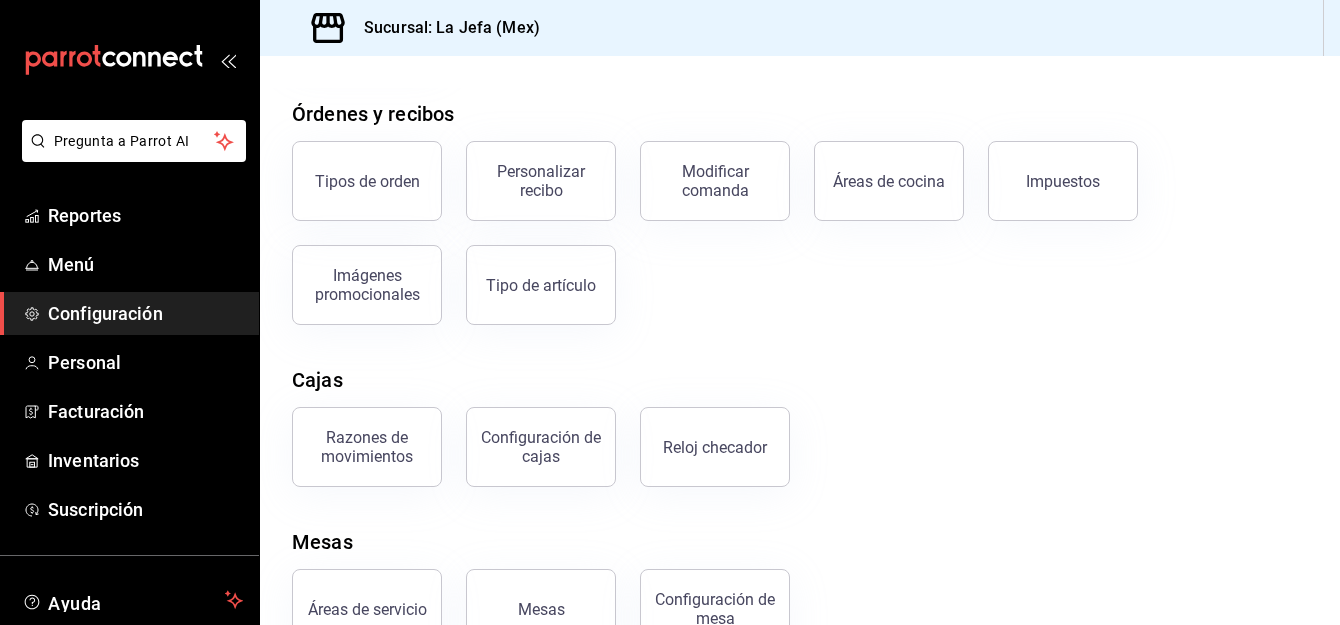 drag, startPoint x: 531, startPoint y: 283, endPoint x: 1148, endPoint y: 340, distance: 619.6273 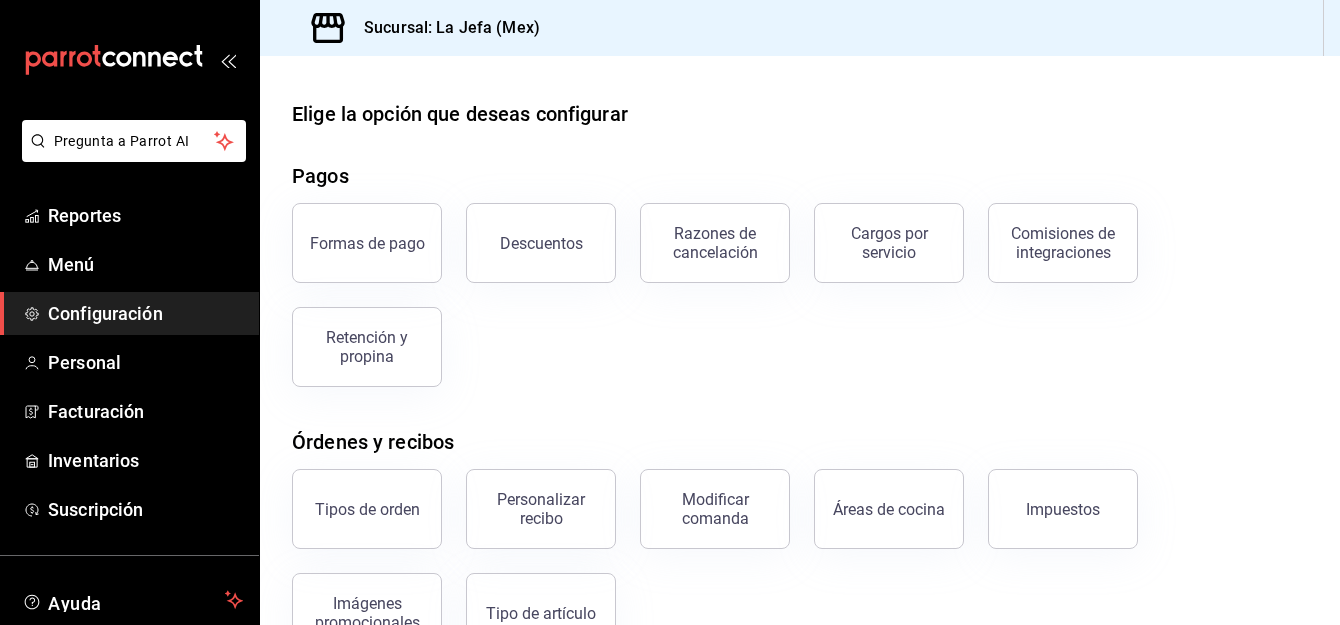 scroll, scrollTop: 0, scrollLeft: 0, axis: both 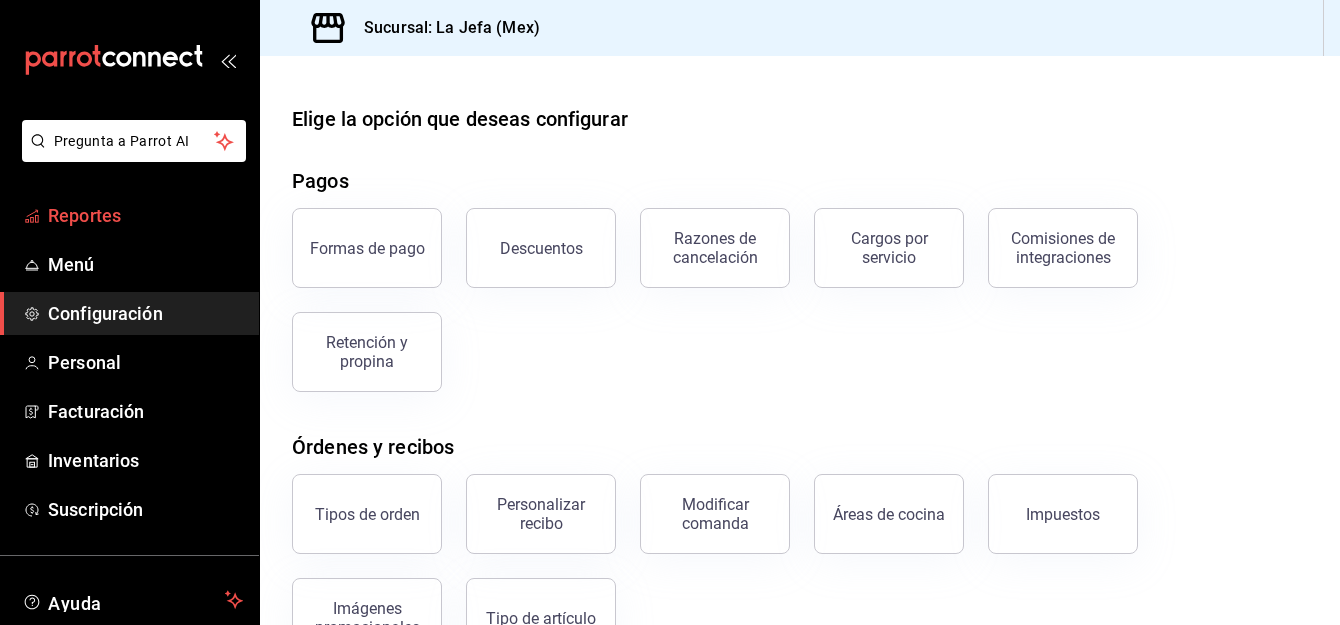 click on "Reportes" at bounding box center [145, 215] 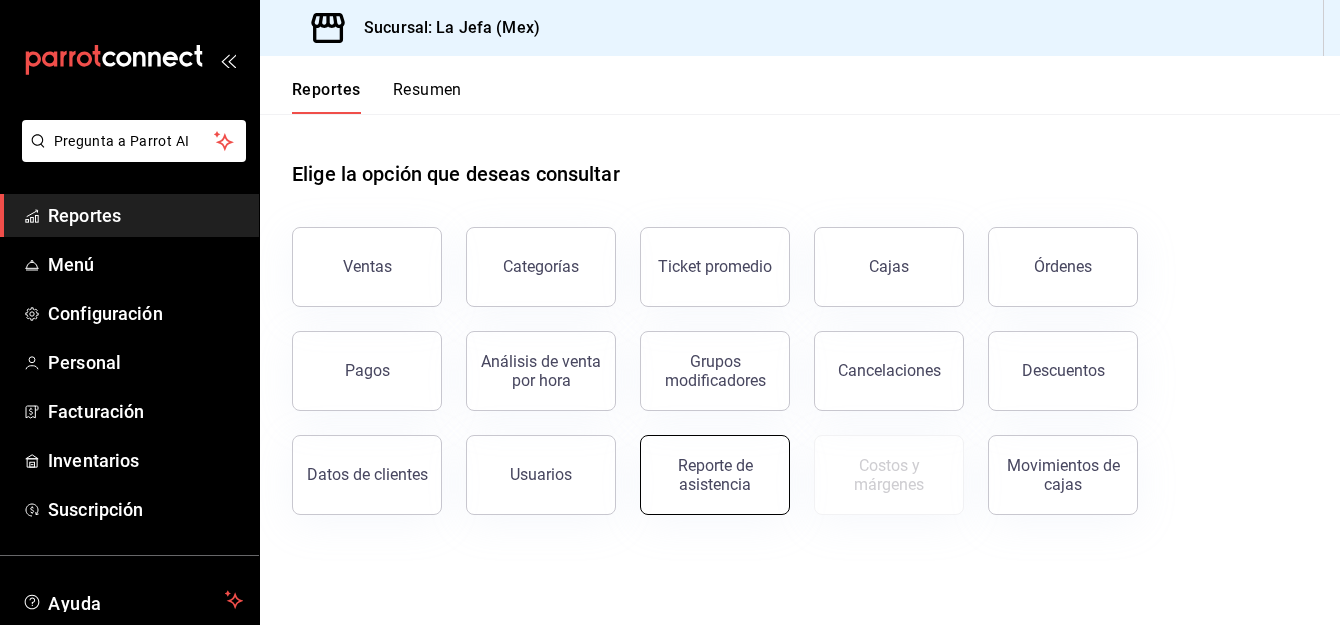 click on "Reporte de asistencia" at bounding box center (715, 475) 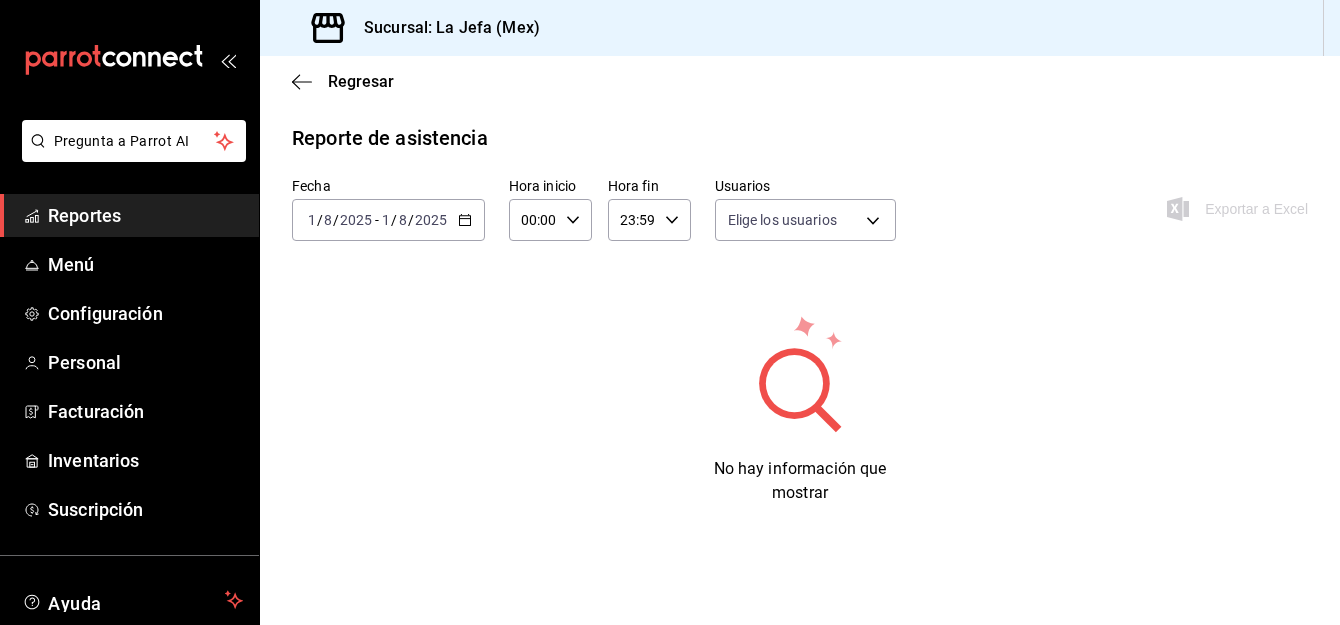 type on "4008a990-5a12-4dc6-9b3f-6e3c186afc43,2eabc537-1b95-476c-a274-fe856379c6ea,c49a81d3-99ec-45b4-9593-f356e801c847,aa073d40-88ab-4ad0-8585-f73eea5486ec,d176601f-d23d-4c00-94eb-b4a34f4a632d,83253ccb-575b-4bad-85b7-d1df8b49574e,62d98291-46a8-4a73-ac9b-0b16114d3933,68a6dbbc-4739-4a45-812f-80b6ac5b05b6,d1e0abfd-f772-4b90-9656-c0fe4492b09e,a24e88fb-731f-4d53-893c-07eb4c7c281a,797861d9-dbf0-4d93-a7c8-af9f924dbec5,1f5d172f-abbc-47c3-8e6b-66e81e67d28e" 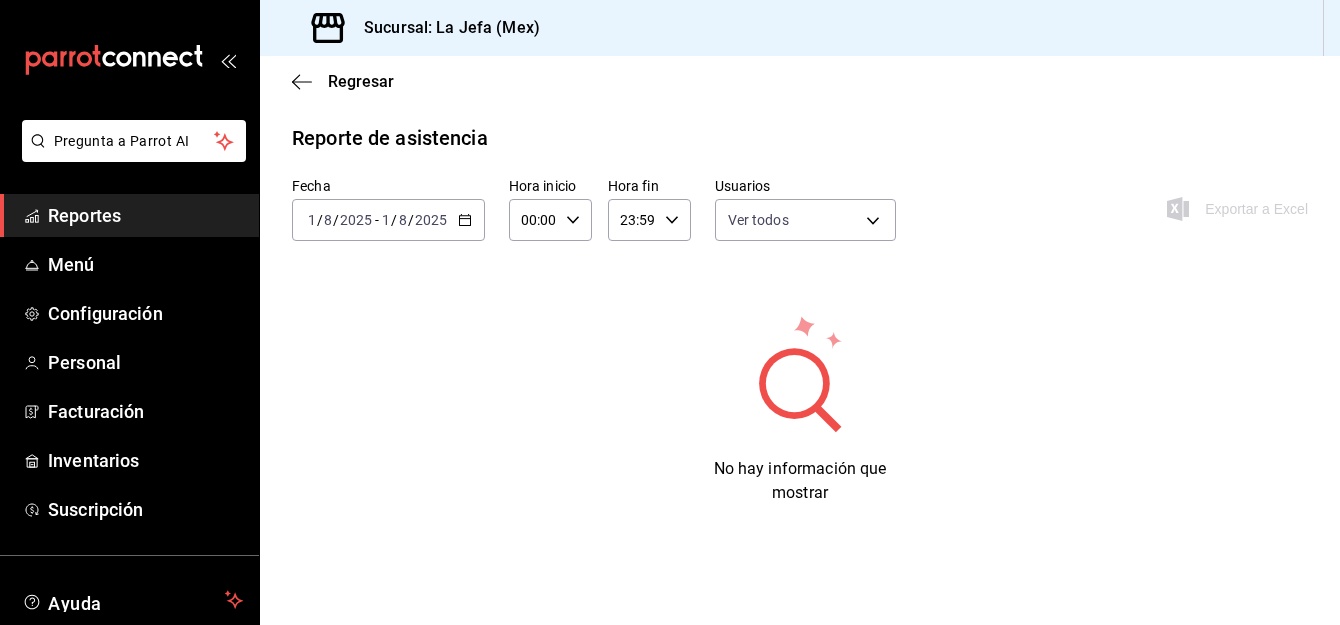 click 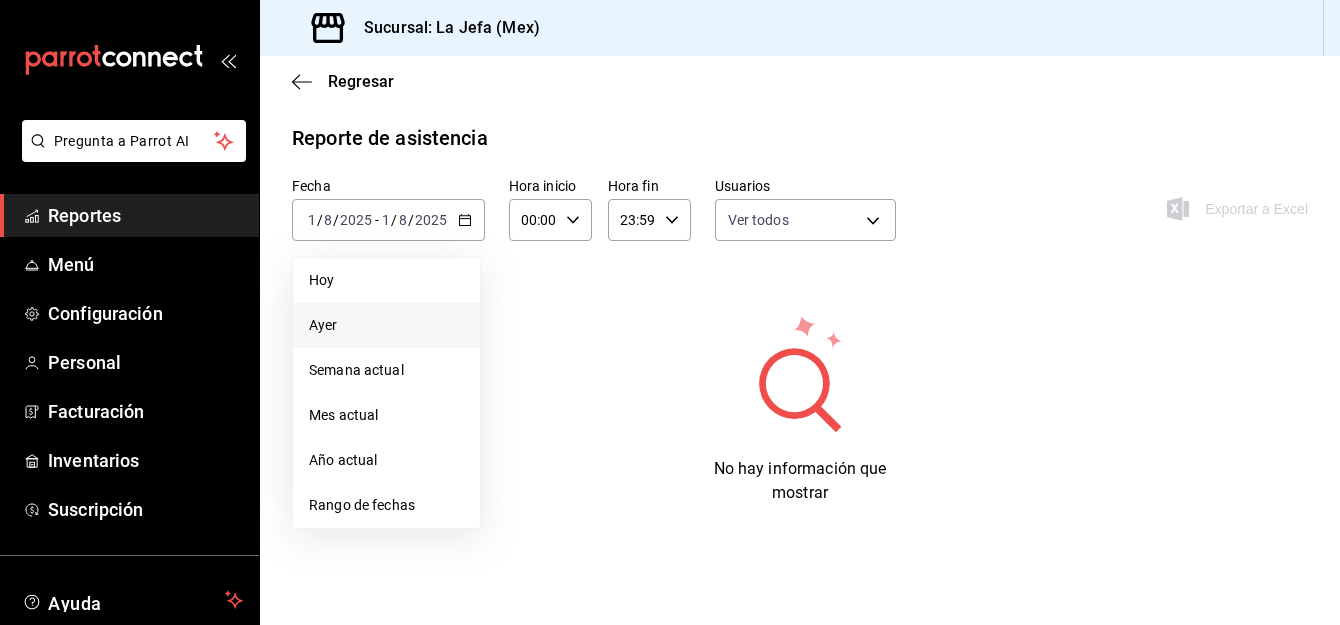 click on "Ayer" at bounding box center [386, 325] 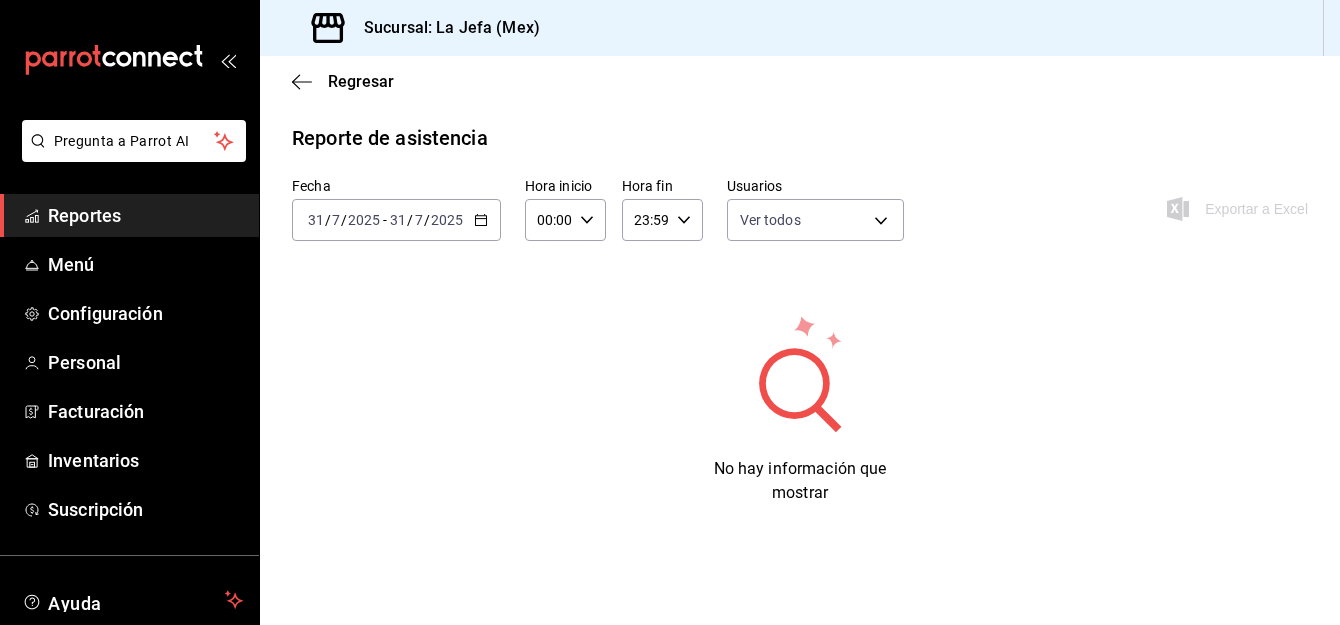 click on "2025-07-31 31 / 7 / 2025 - 2025-07-31 31 / 7 / 2025" at bounding box center [396, 220] 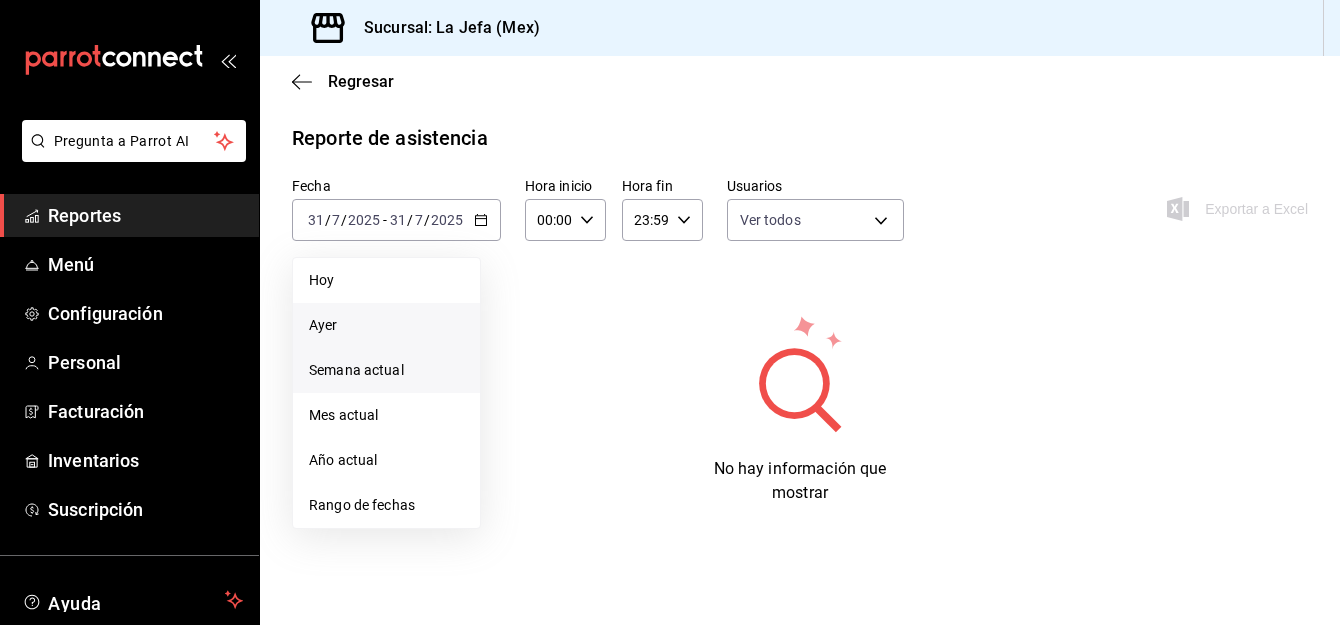 click on "Semana actual" at bounding box center (386, 370) 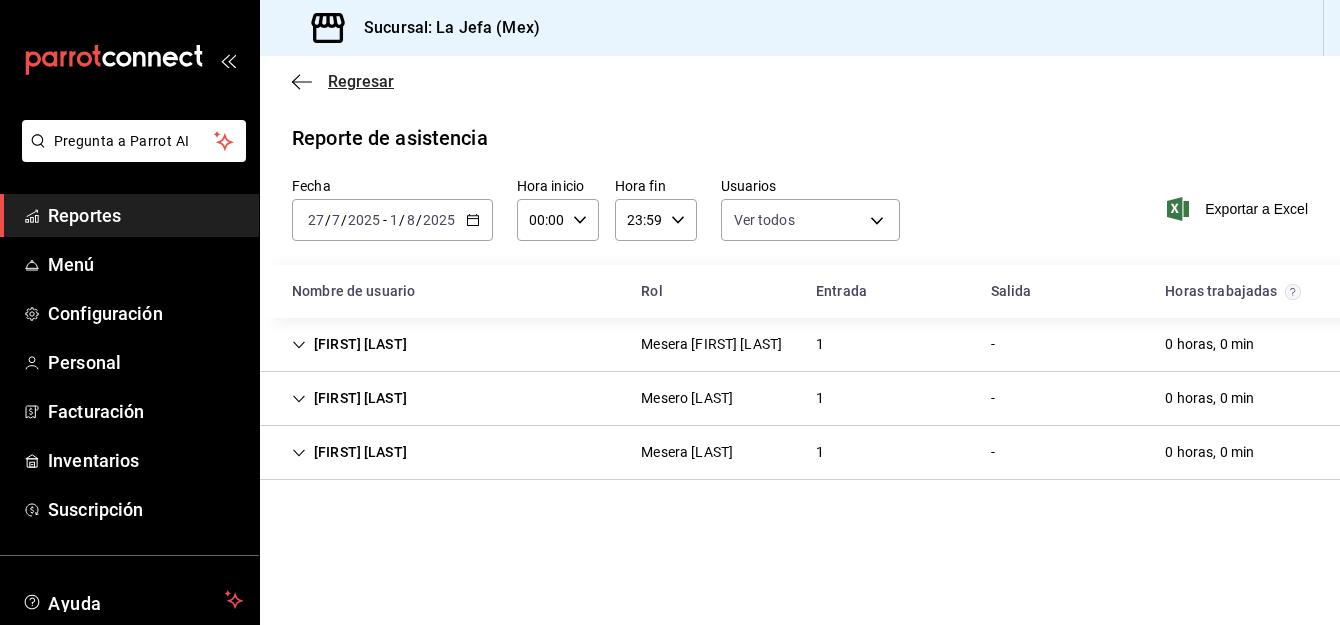 click 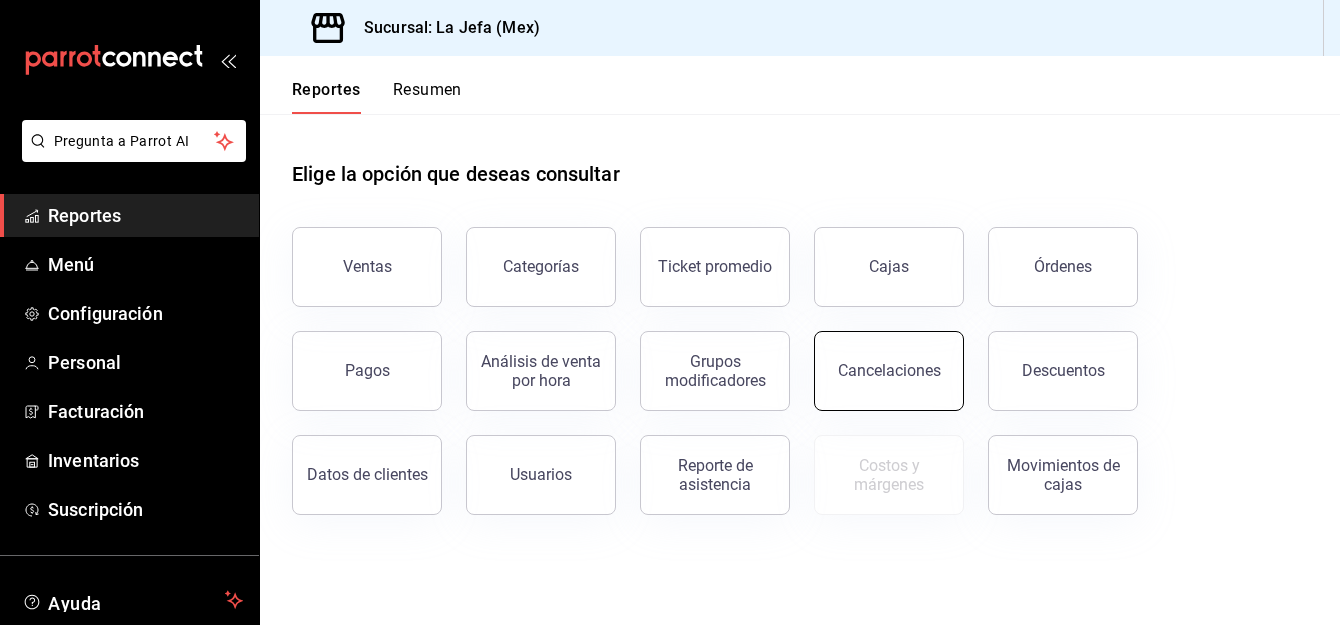 click on "Cancelaciones" at bounding box center (889, 371) 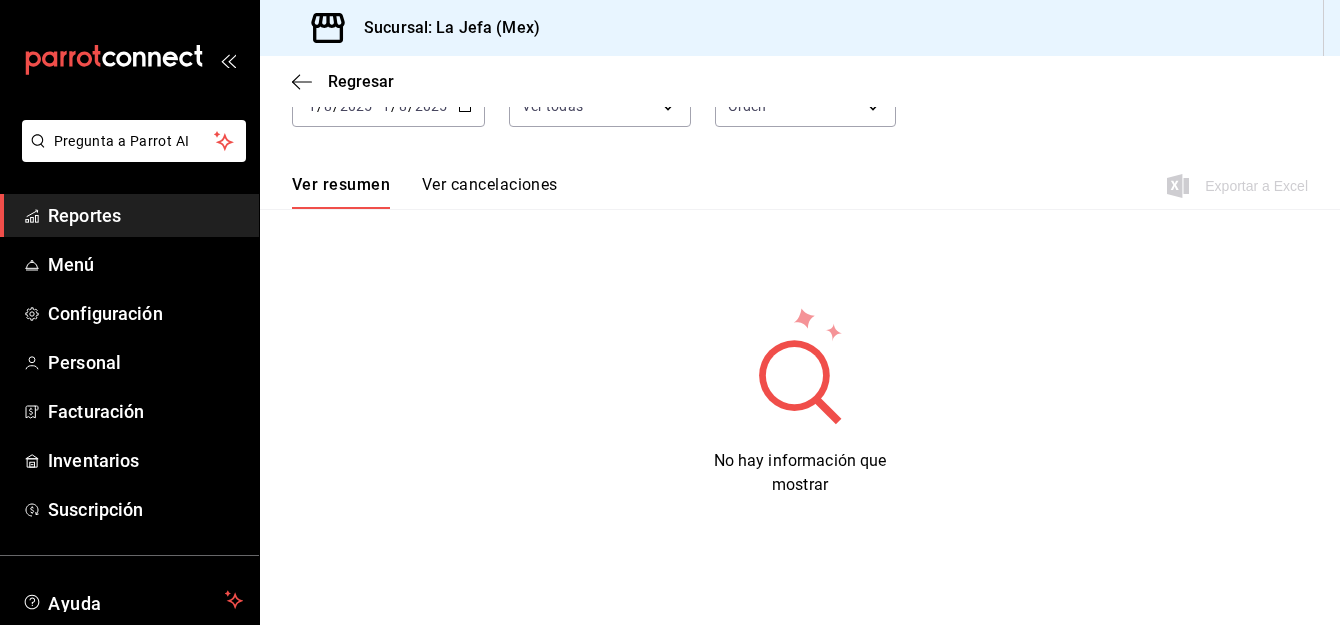 scroll, scrollTop: 0, scrollLeft: 0, axis: both 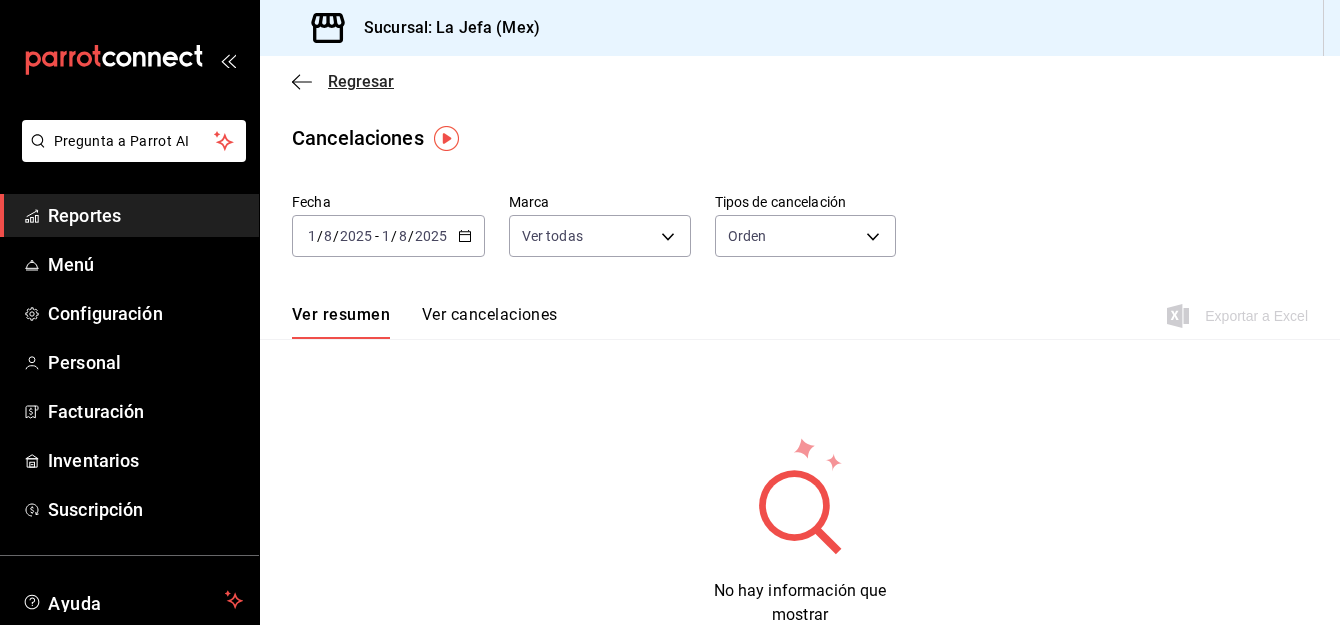 click 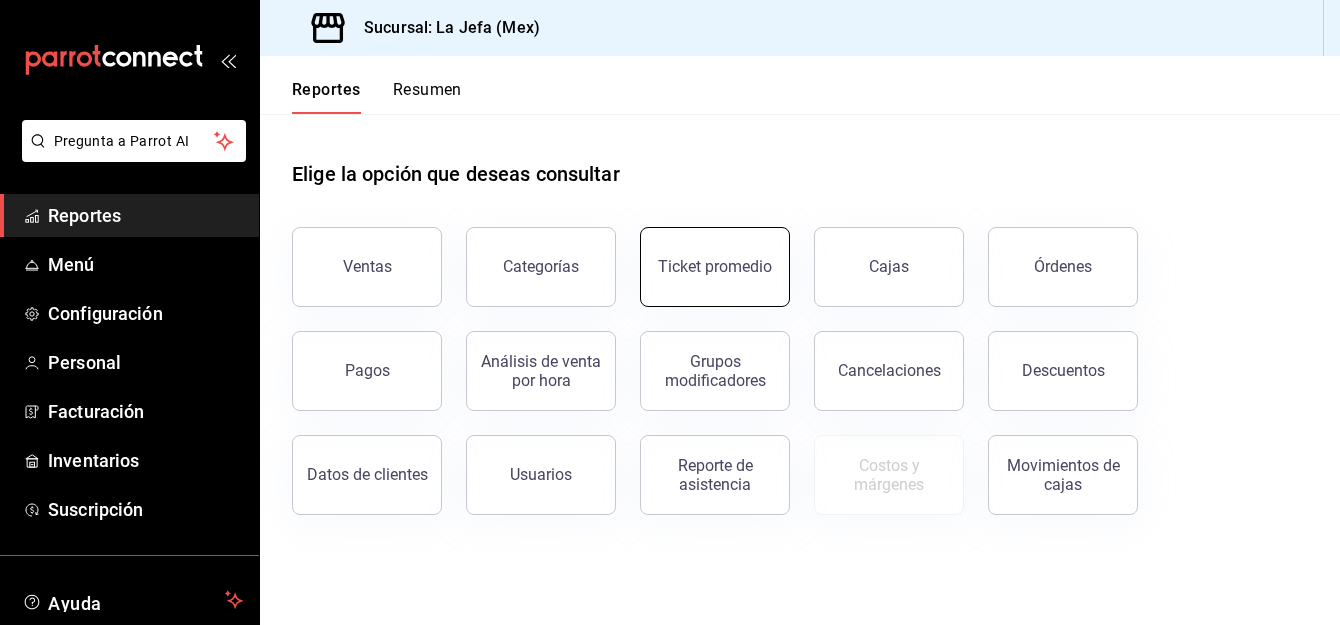 click on "Ticket promedio" at bounding box center (715, 267) 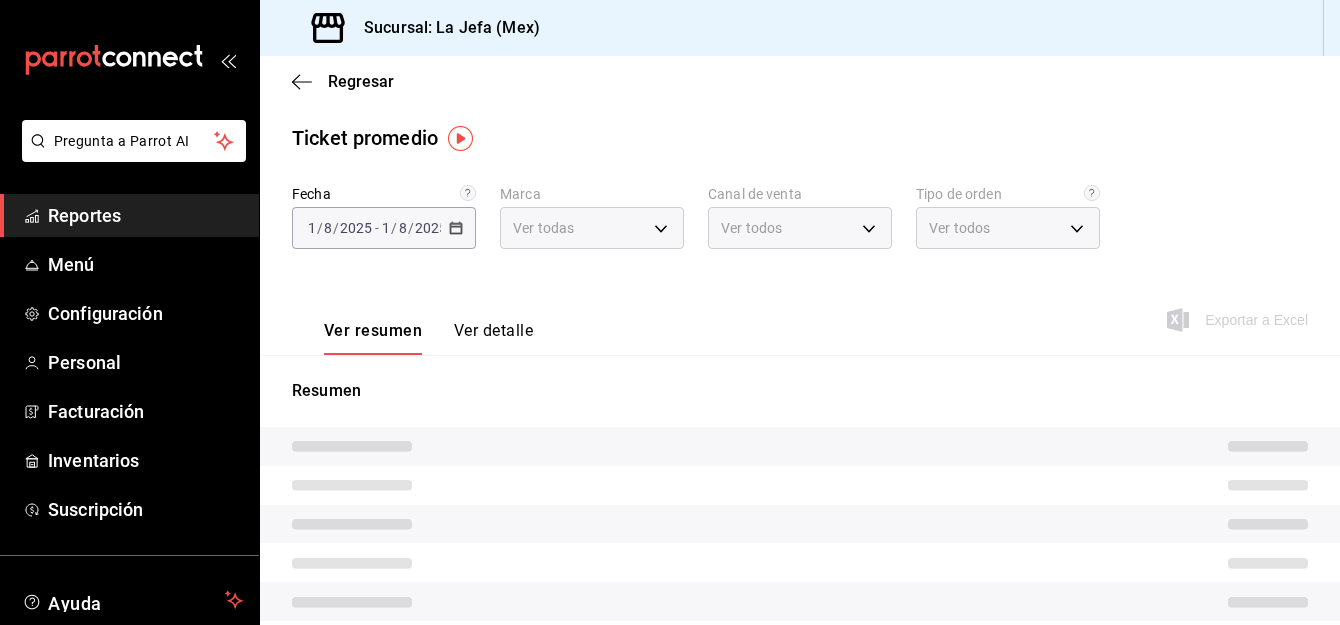 type on "38fedeeb-86da-4c9a-b243-ae0611d749b2" 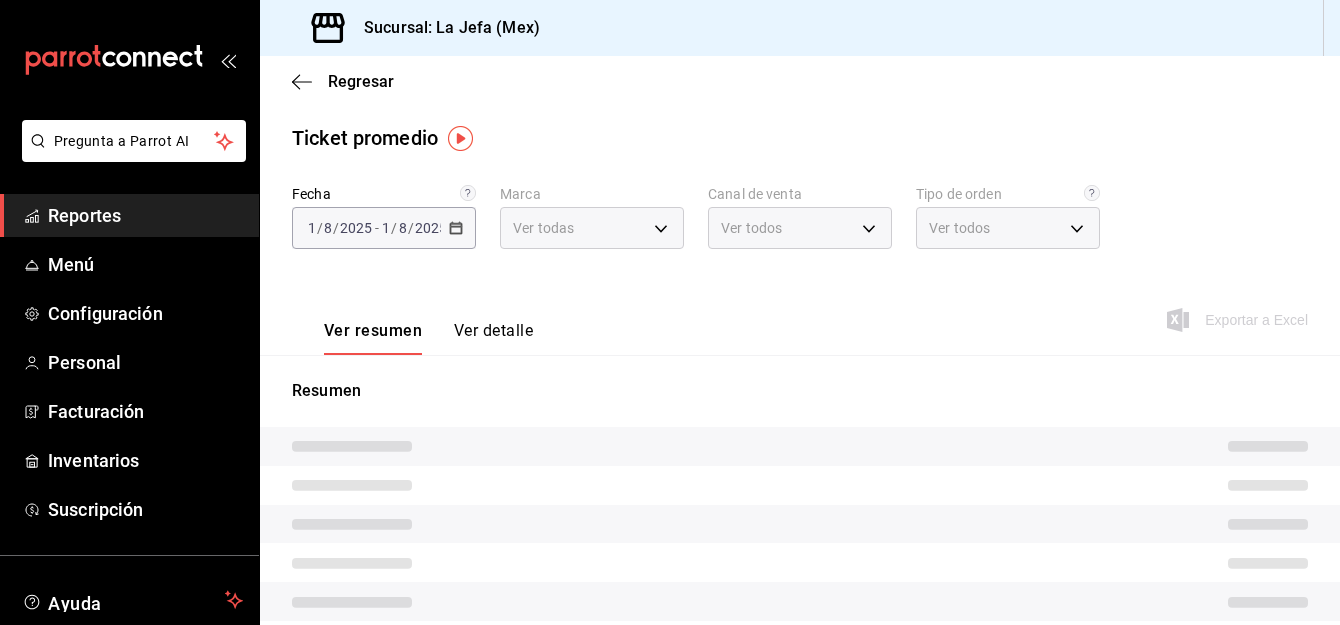 type on "c49dd92d-745b-4816-9bca-3316463c8dab,f88fefed-8ac0-4217-b9c3-224104a155d5,d7252969-bfcd-4177-92aa-fde8ad26b945,EXTERNAL" 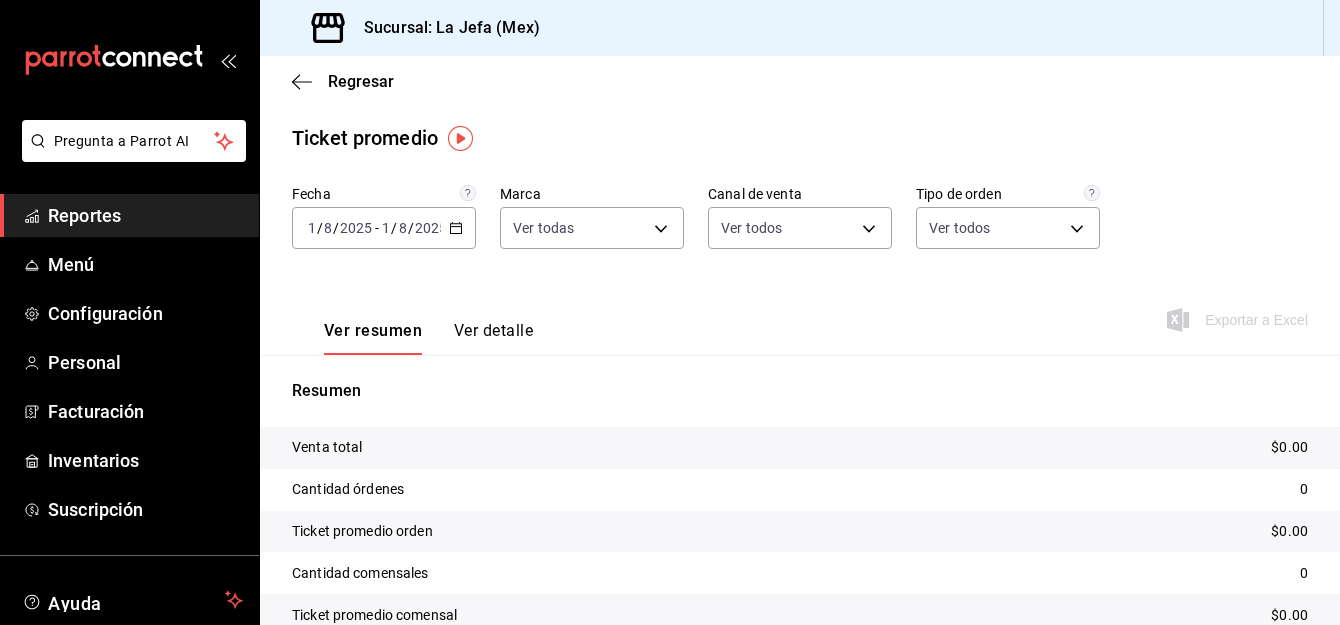 scroll, scrollTop: 99, scrollLeft: 0, axis: vertical 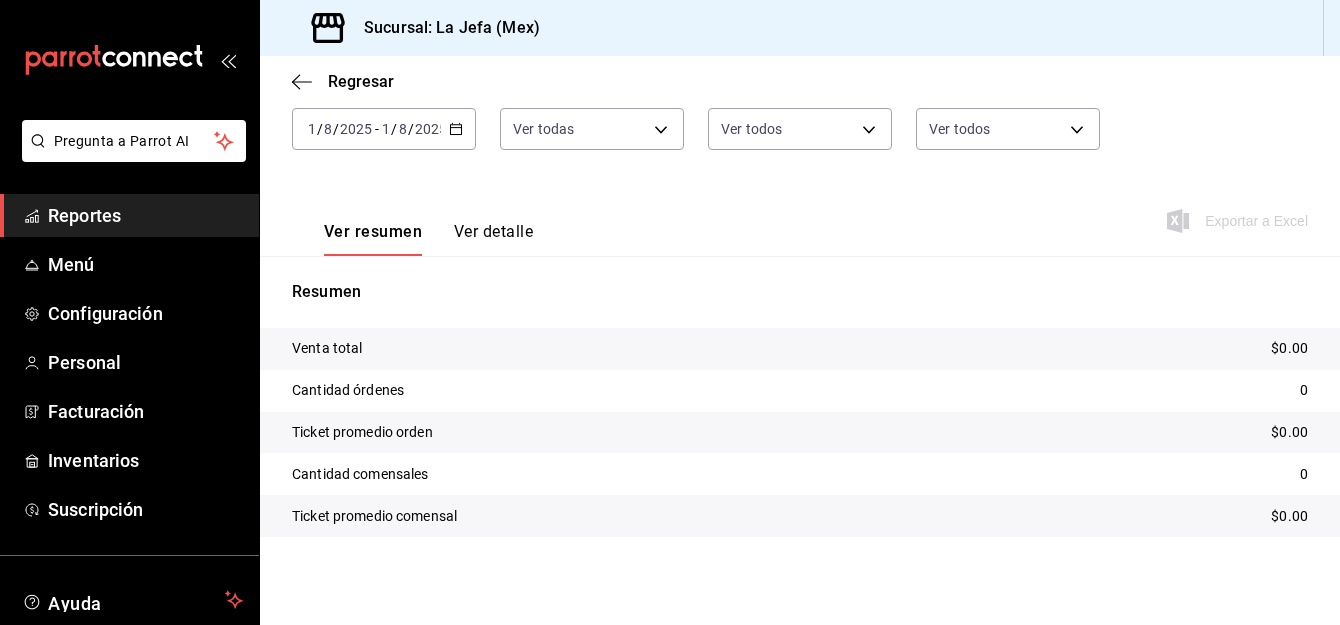click on "2025-08-01 1 / 8 / 2025 - 2025-08-01 1 / 8 / 2025" at bounding box center [384, 129] 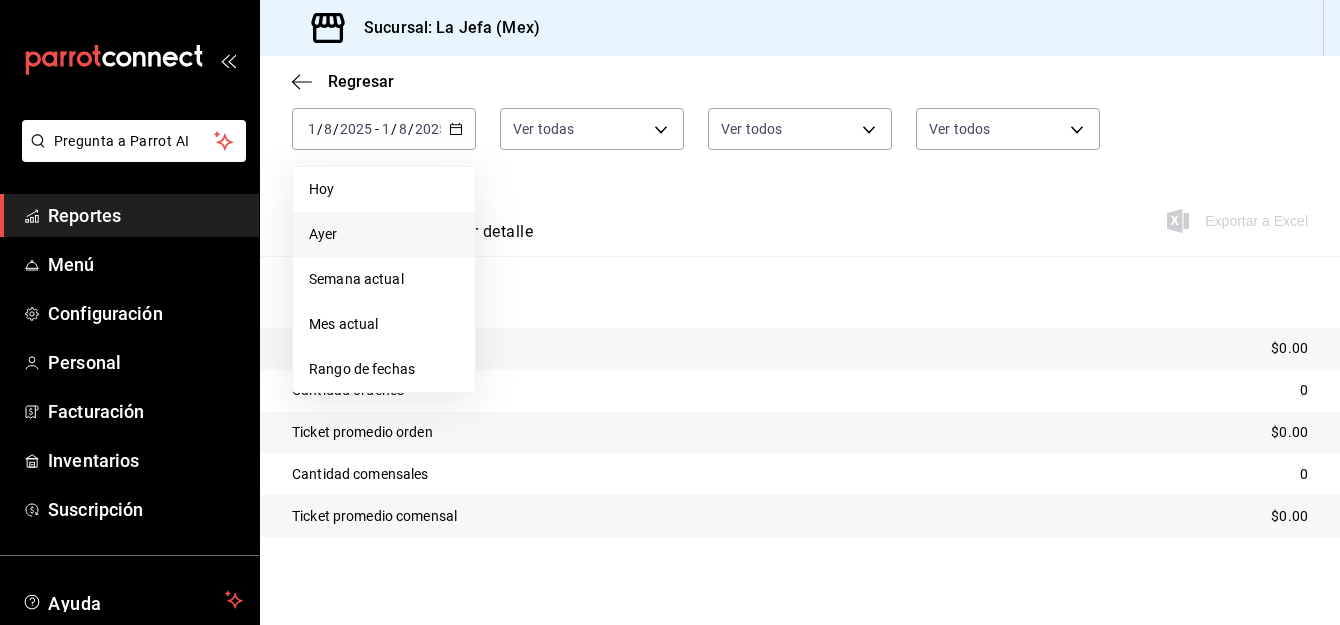 click on "Ayer" at bounding box center [384, 234] 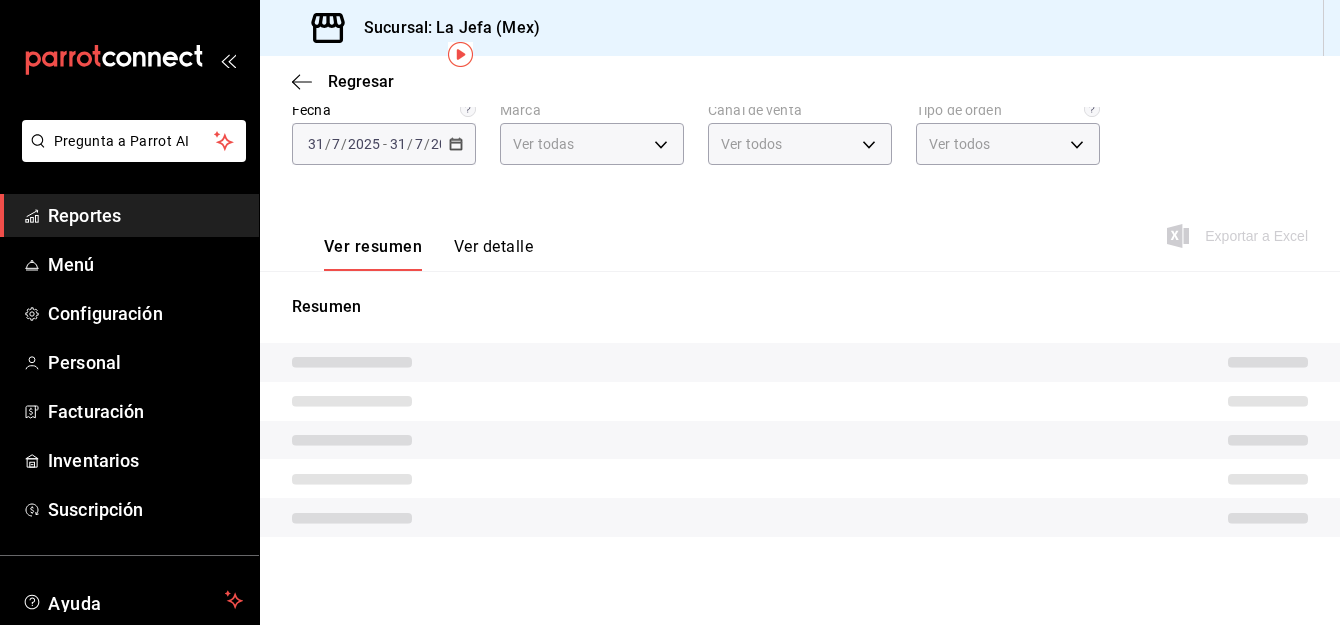 scroll, scrollTop: 99, scrollLeft: 0, axis: vertical 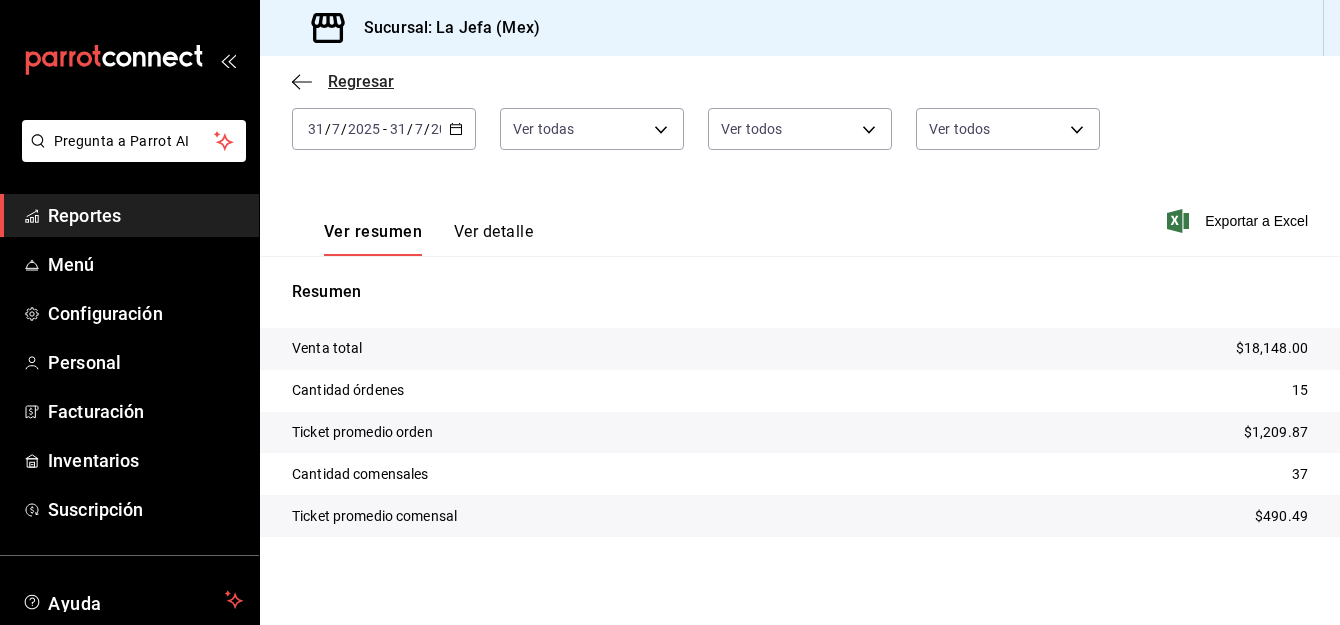 click 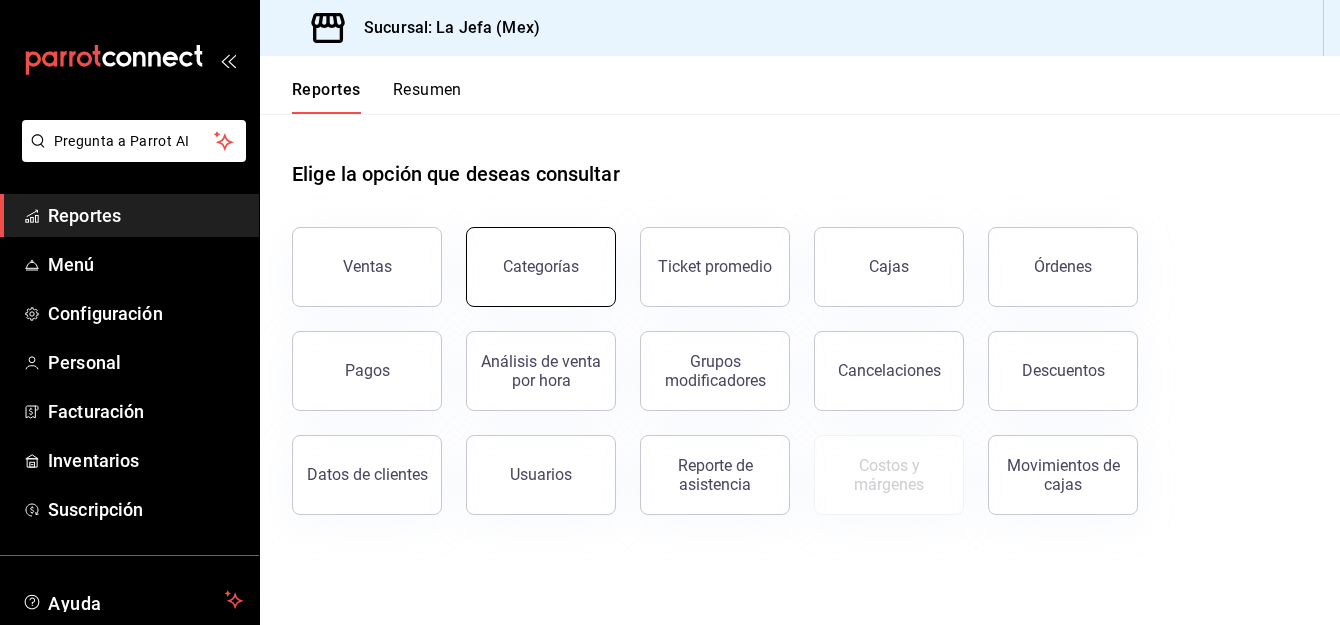 click on "Categorías" at bounding box center [541, 267] 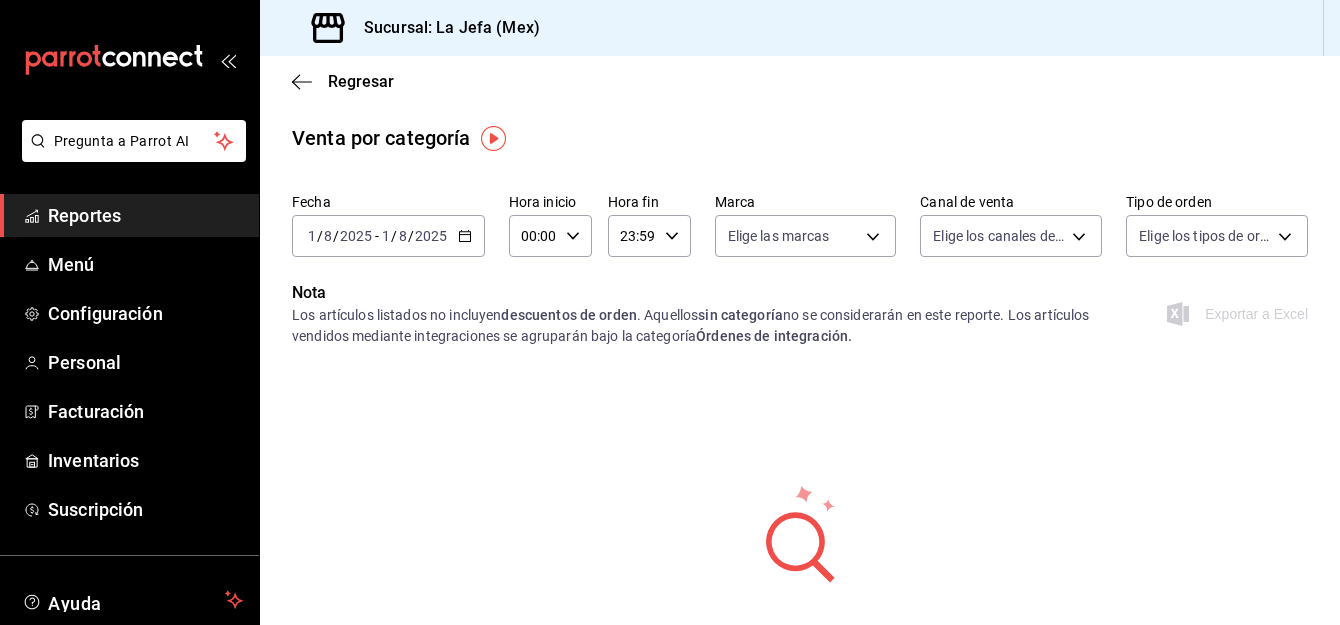 click on "2025-08-01 1 / 8 / 2025 - 2025-08-01 1 / 8 / 2025" at bounding box center (388, 236) 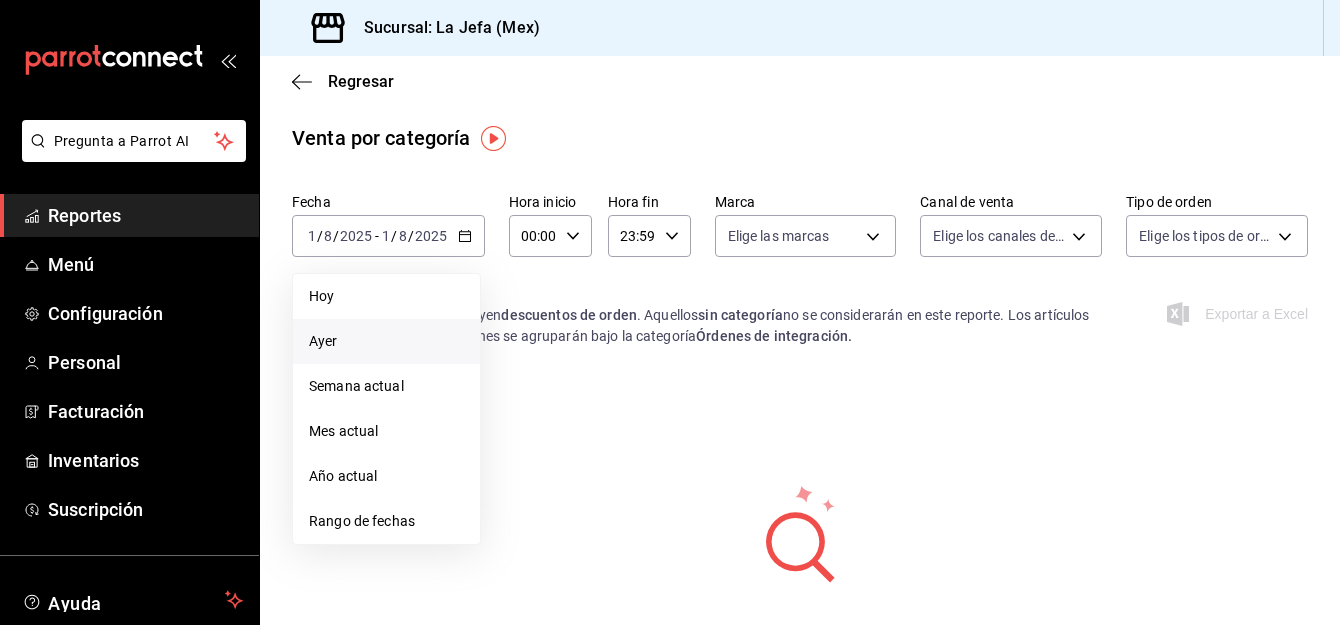 click on "Ayer" at bounding box center [386, 341] 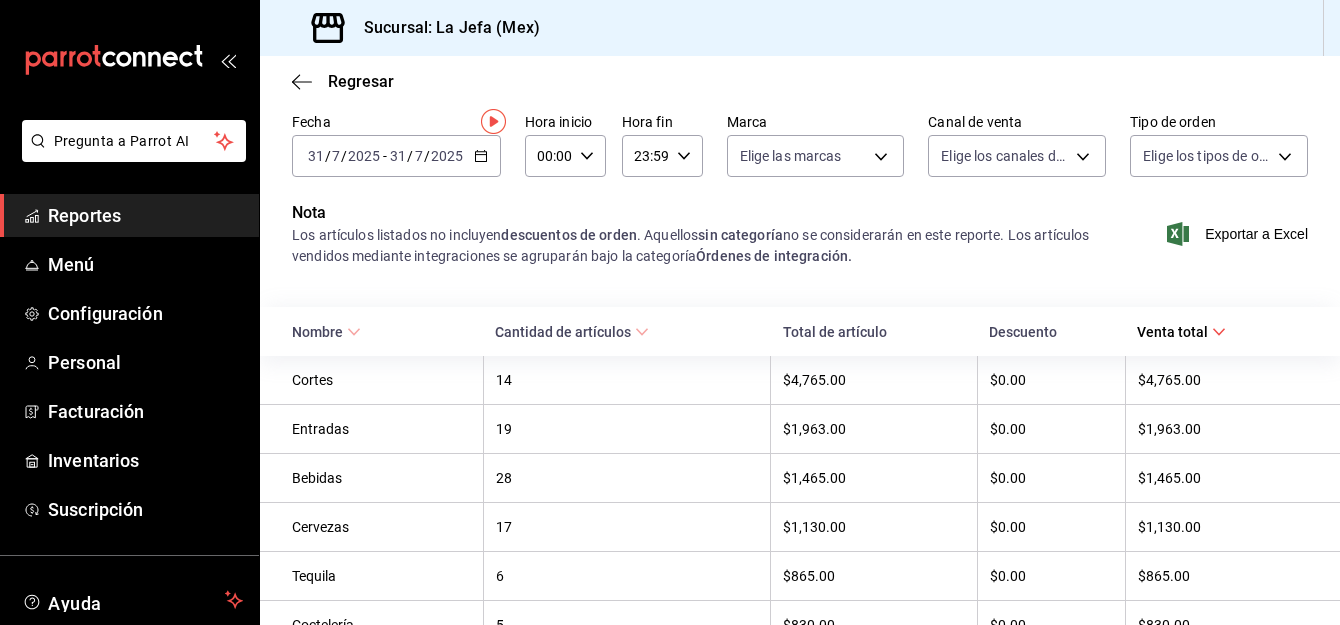 scroll, scrollTop: 0, scrollLeft: 0, axis: both 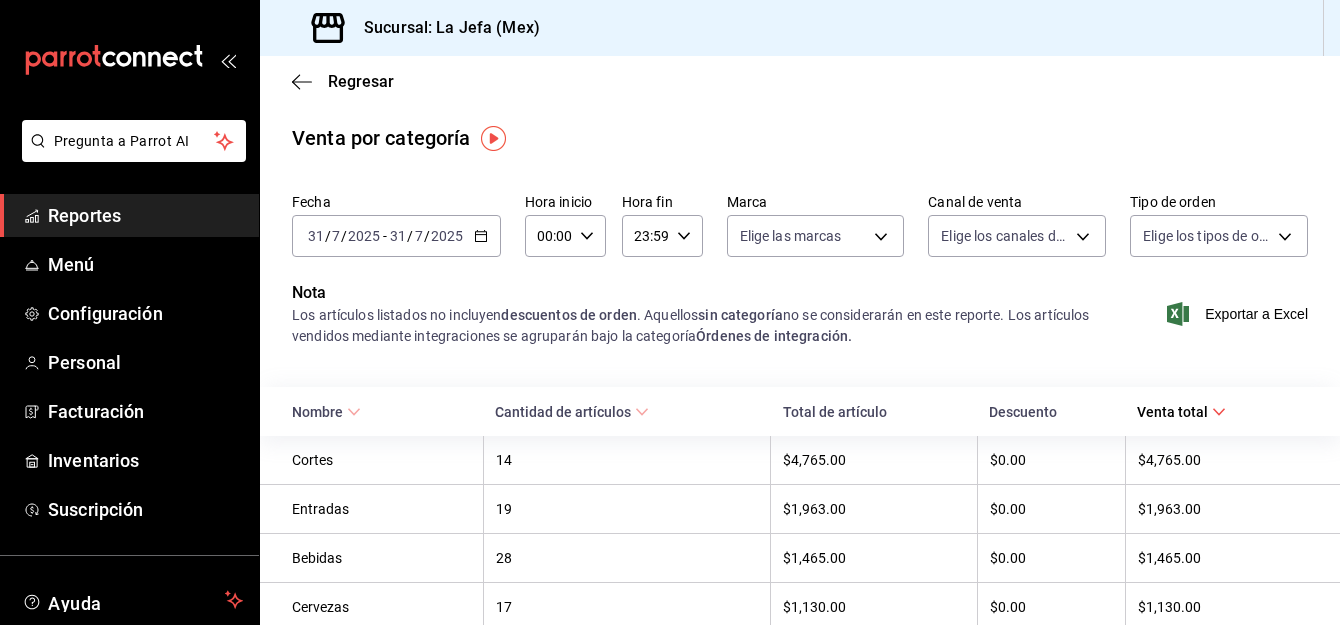 click on "2025-07-31 31 / 7 / 2025 - 2025-07-31 31 / 7 / 2025" at bounding box center [396, 236] 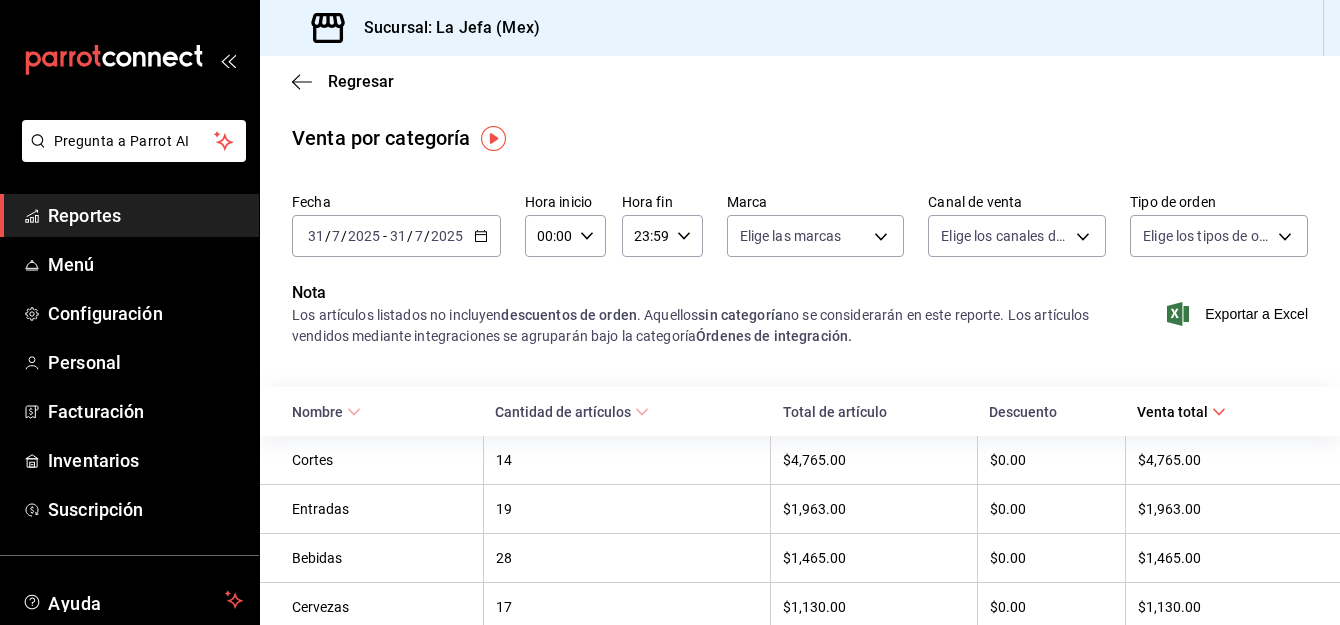 click 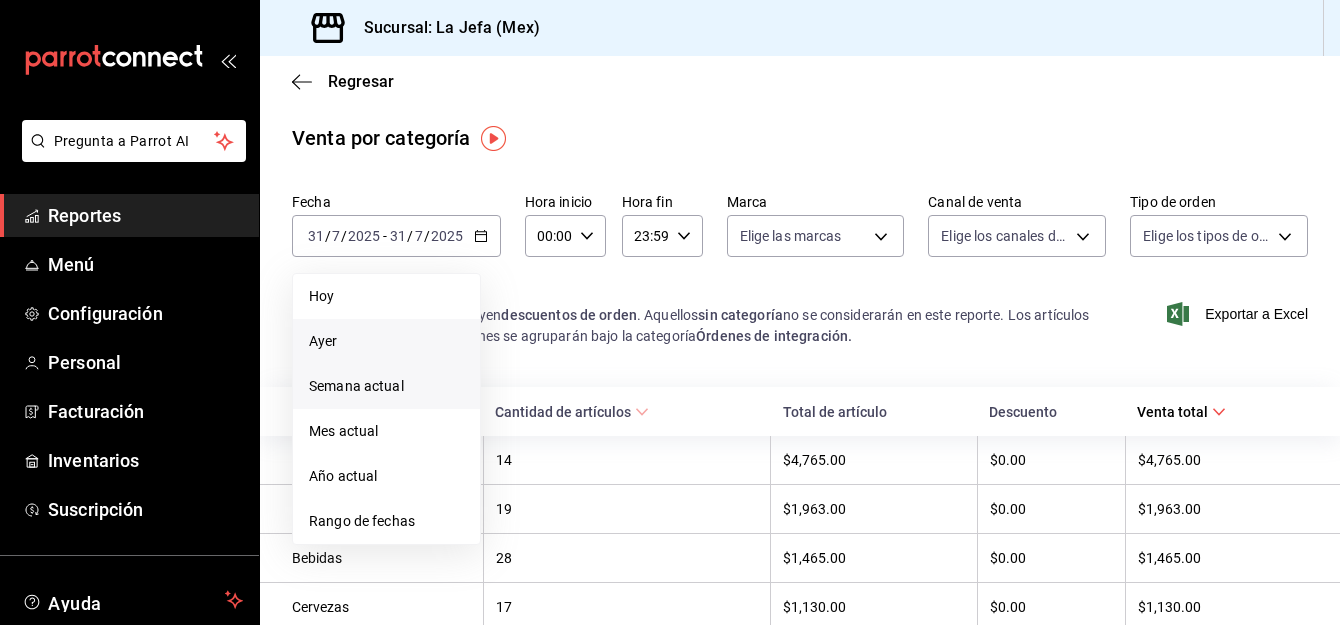 click on "Semana actual" at bounding box center [386, 386] 